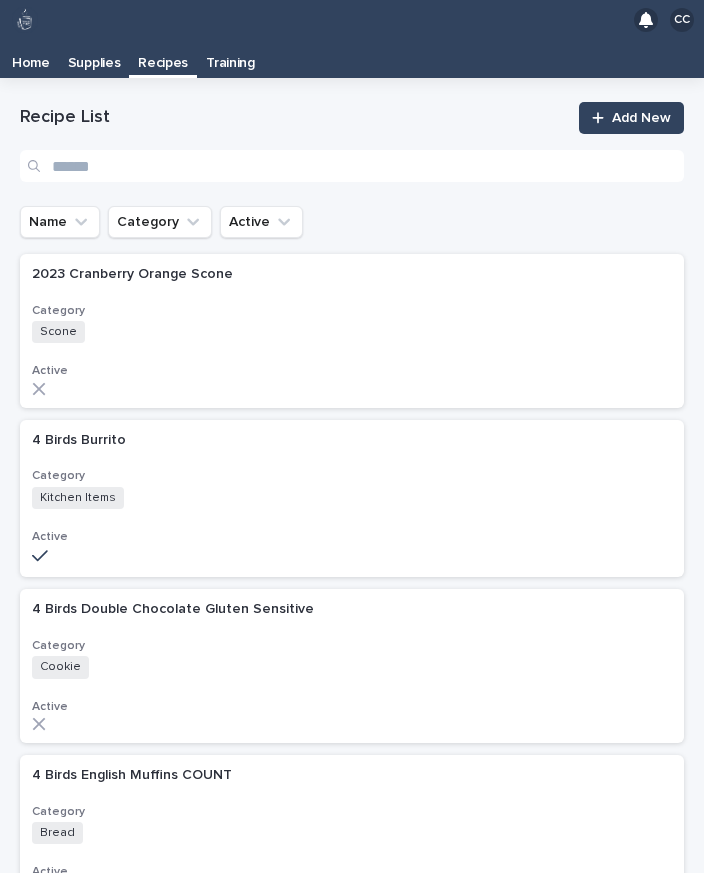 scroll, scrollTop: 0, scrollLeft: 0, axis: both 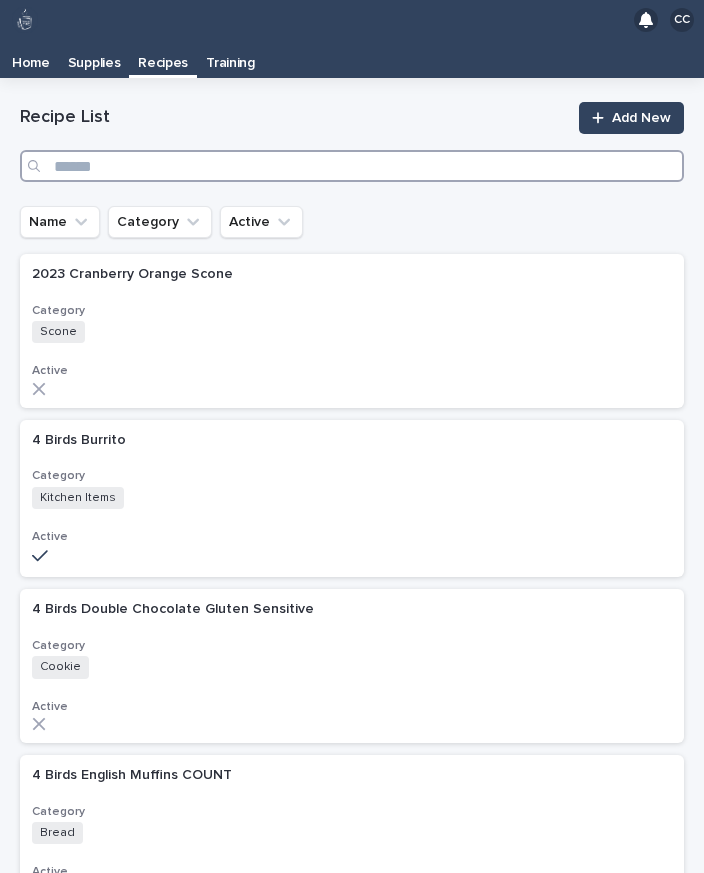 click at bounding box center (352, 166) 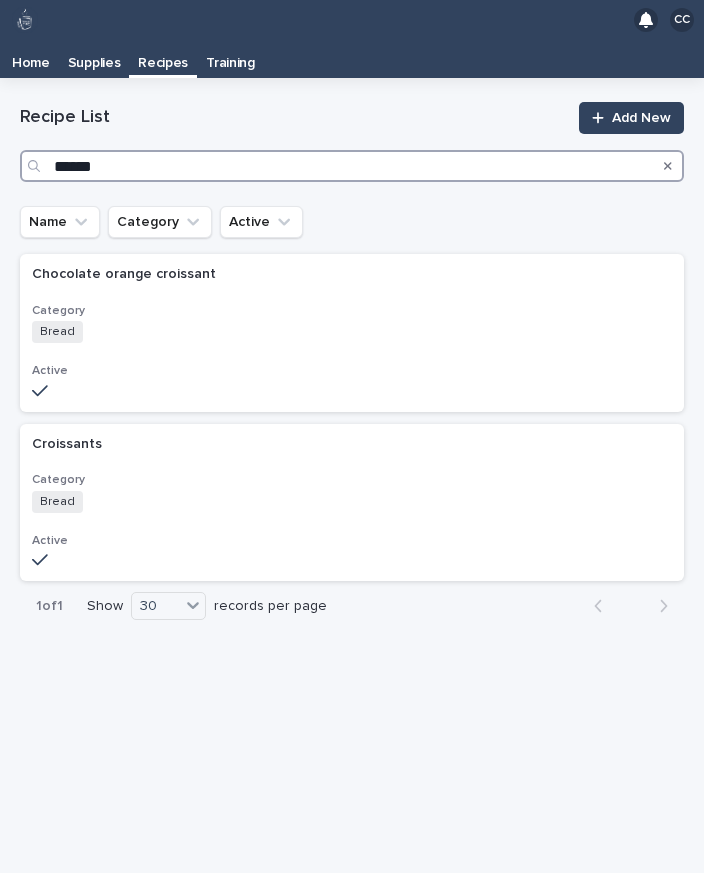 type on "*******" 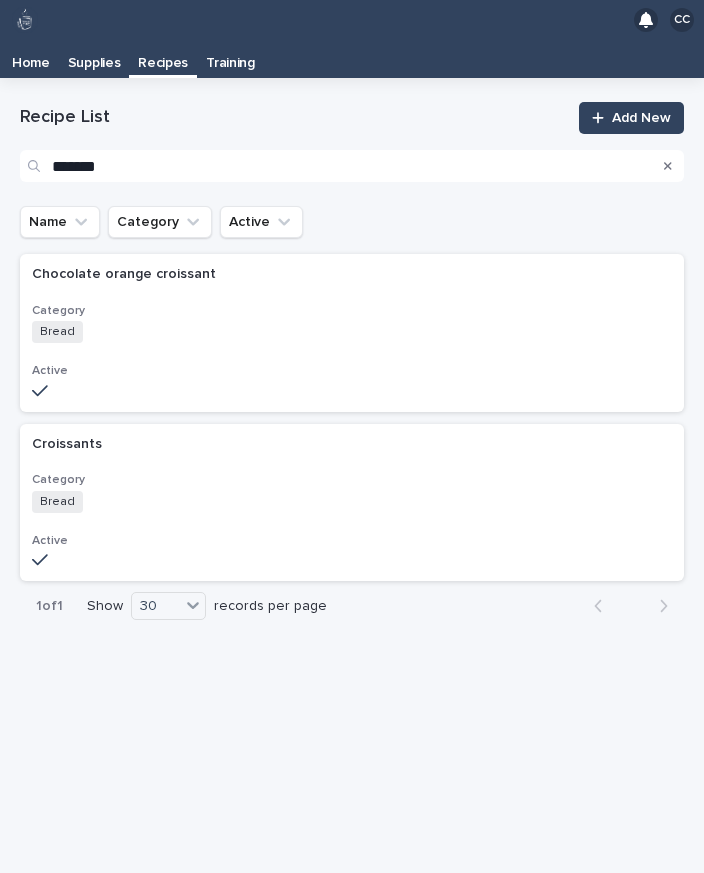 click on "Bread" at bounding box center (57, 502) 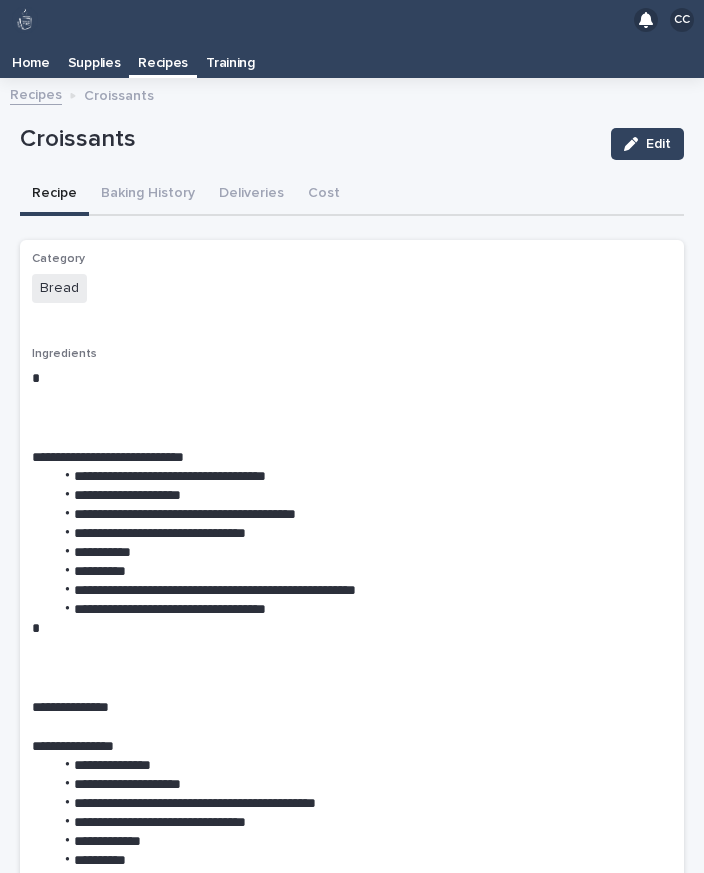 click on "Baking History" at bounding box center (148, 195) 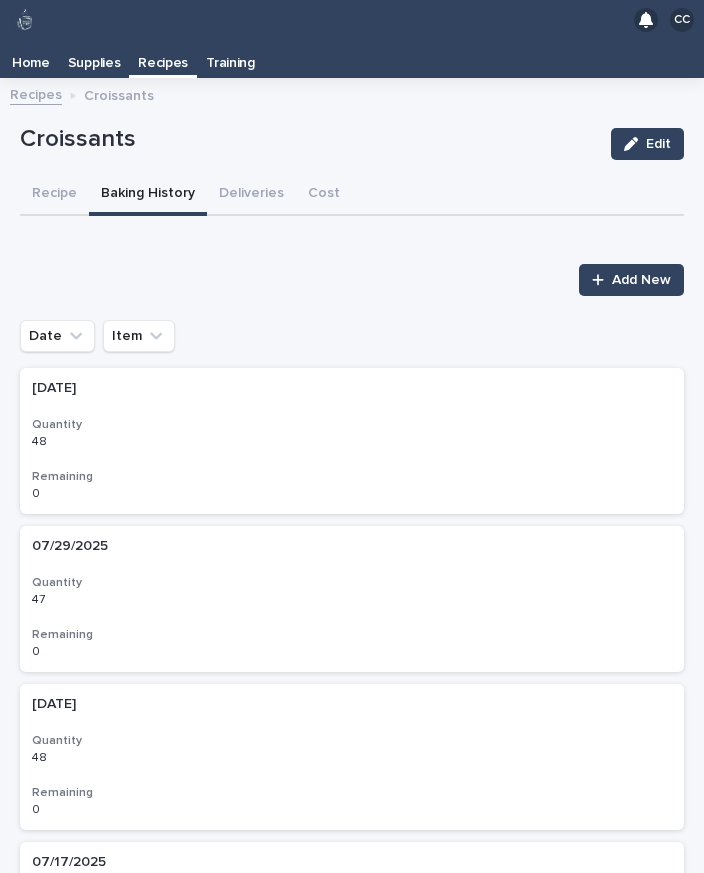 click on "Add New" at bounding box center (641, 280) 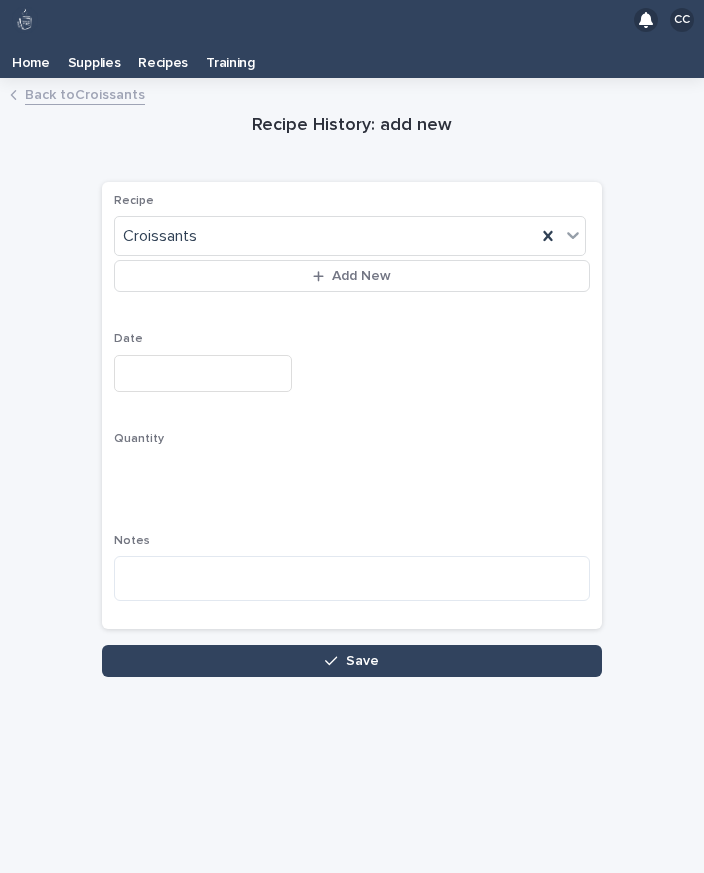 click at bounding box center [203, 373] 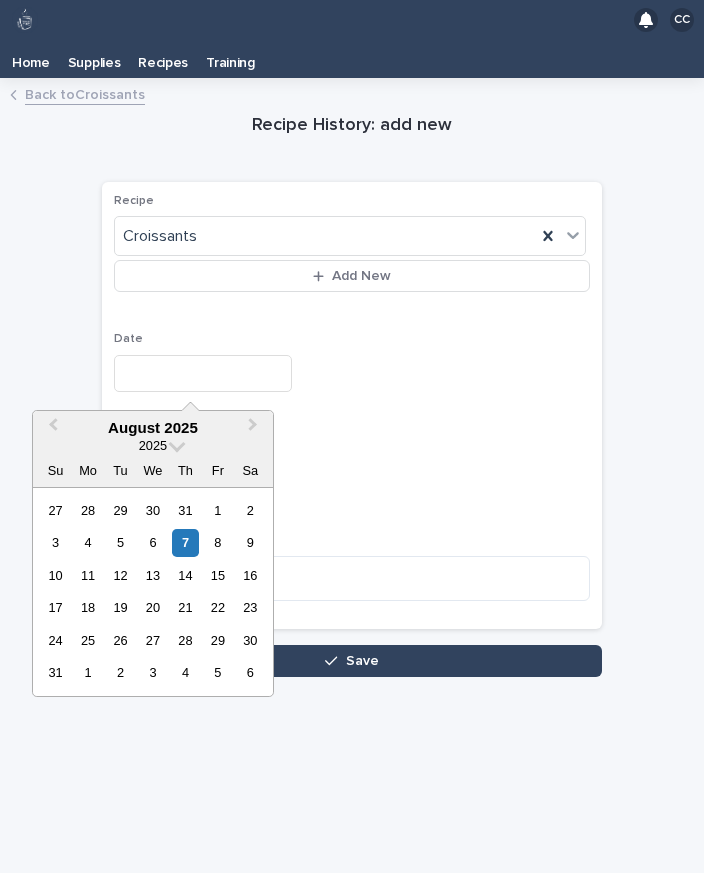 click on "7" at bounding box center [185, 542] 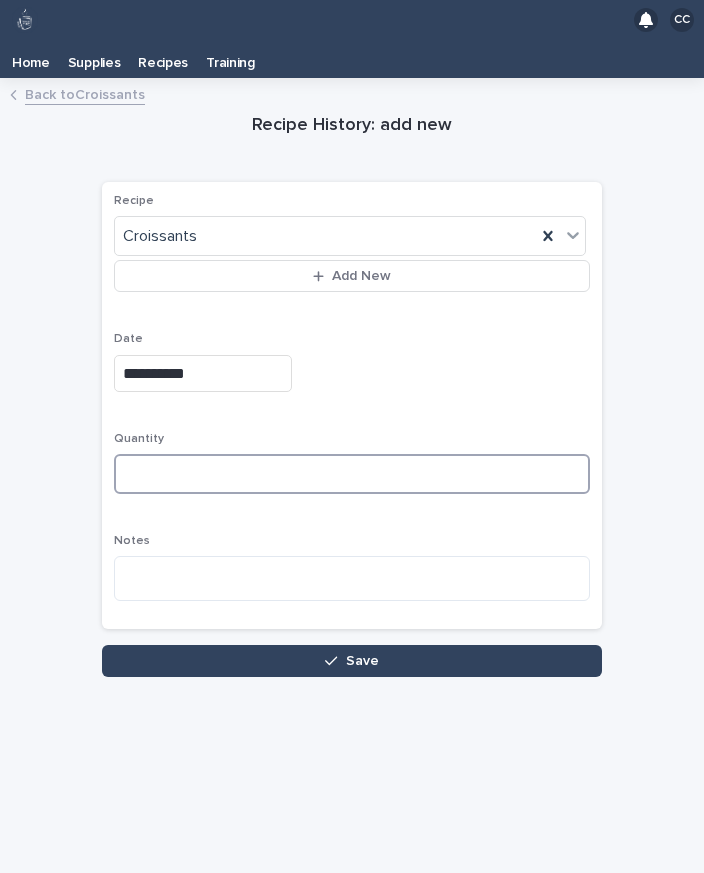 click at bounding box center (352, 474) 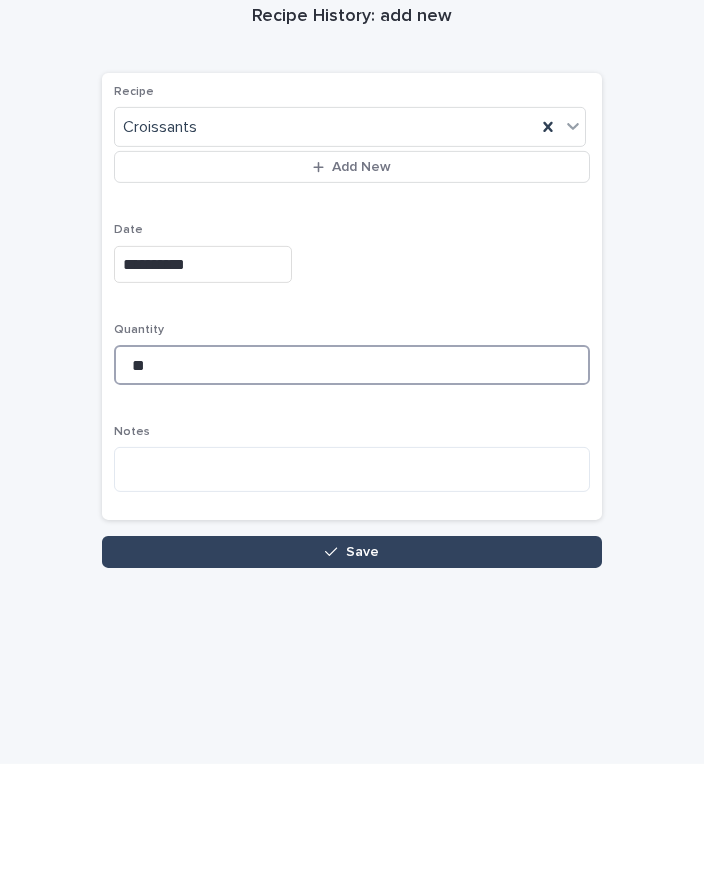 type on "**" 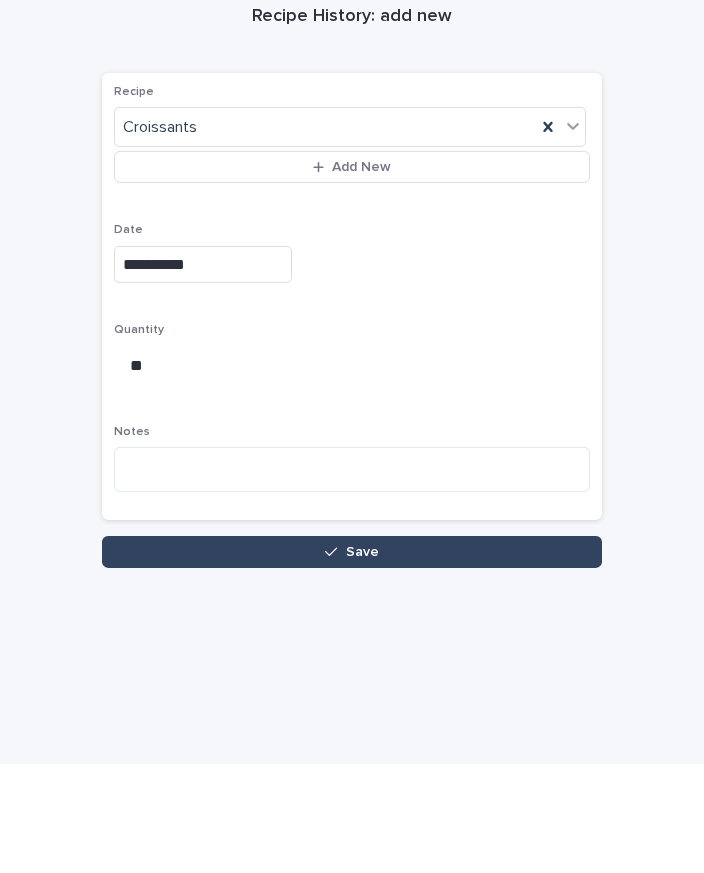 click on "Save" at bounding box center (352, 661) 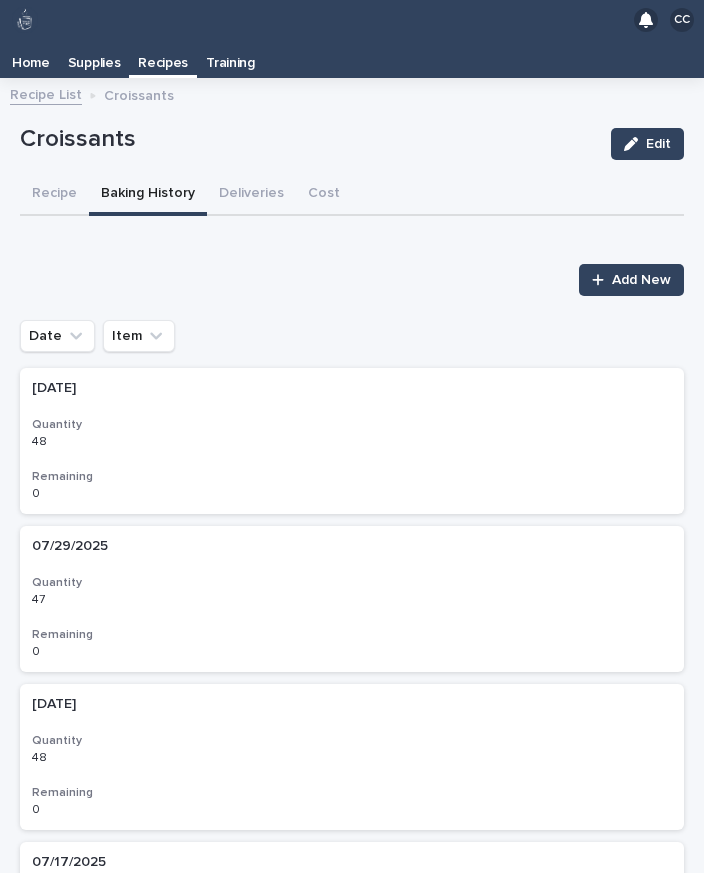 click on "Recipes" at bounding box center (163, 56) 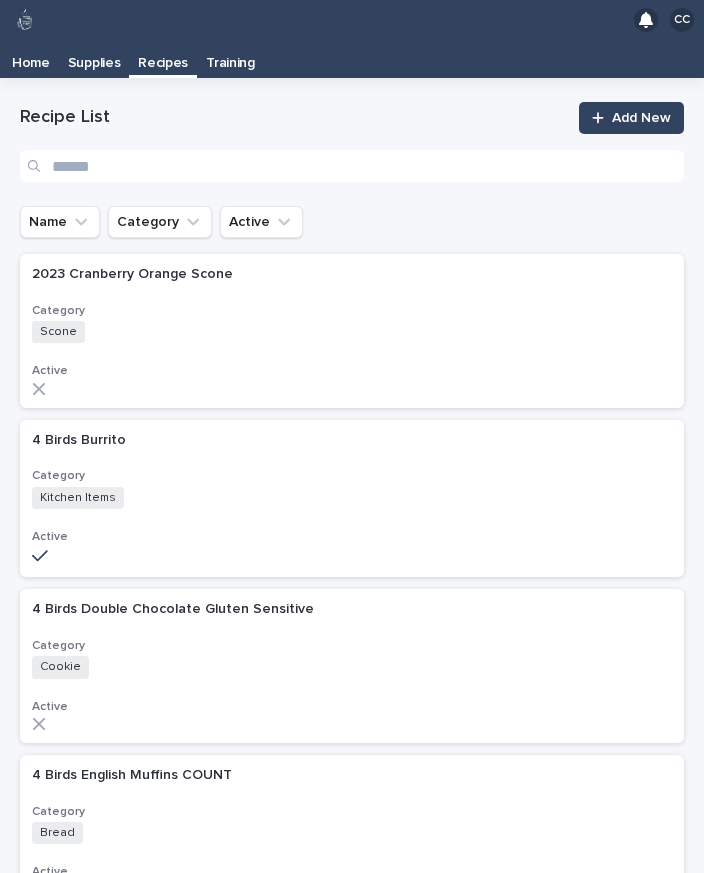 click on "Recipe List Add New" at bounding box center (352, 142) 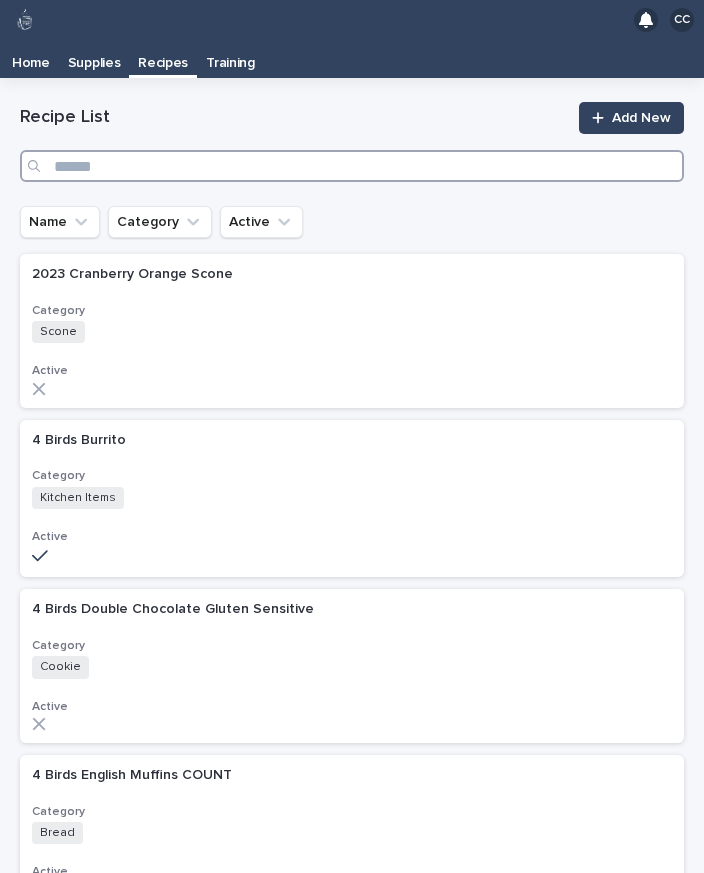click at bounding box center [352, 166] 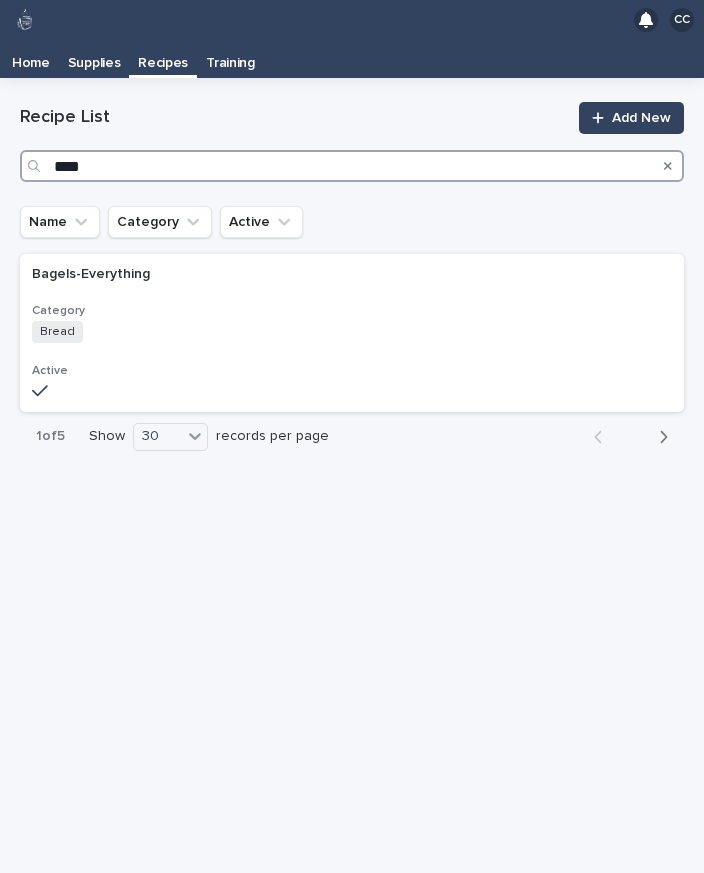 type on "*****" 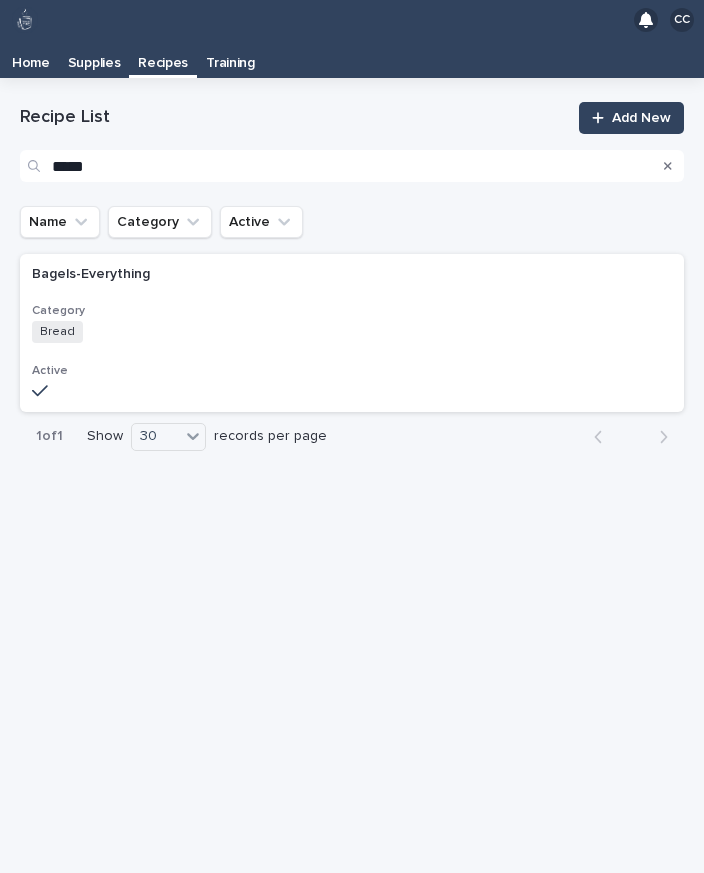 click on "Bagels-Everything Bagels-Everything   Category Bread + 0 Active" at bounding box center [352, 333] 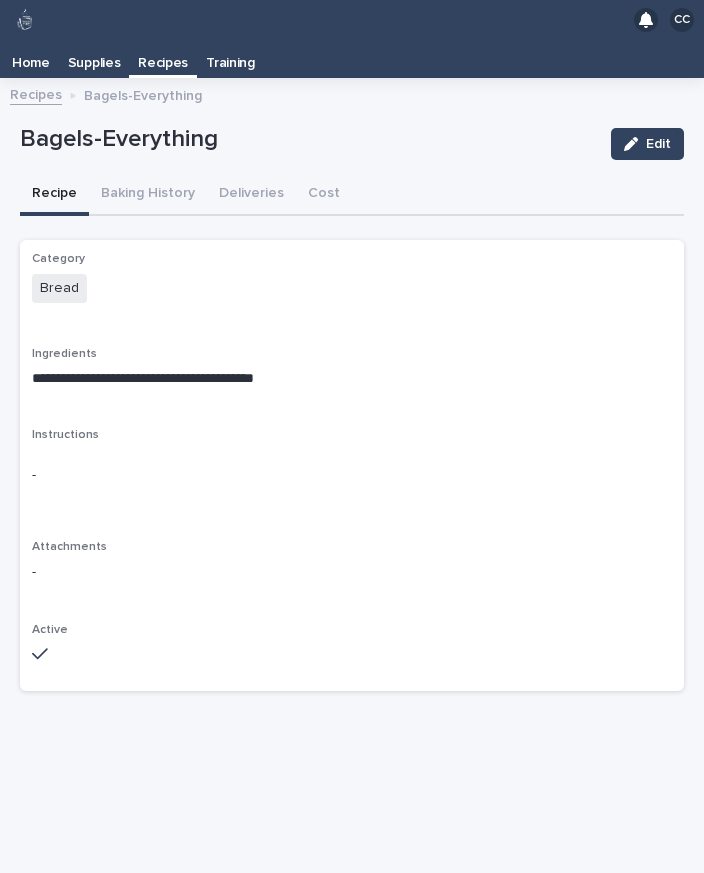 click on "Baking History" at bounding box center [148, 195] 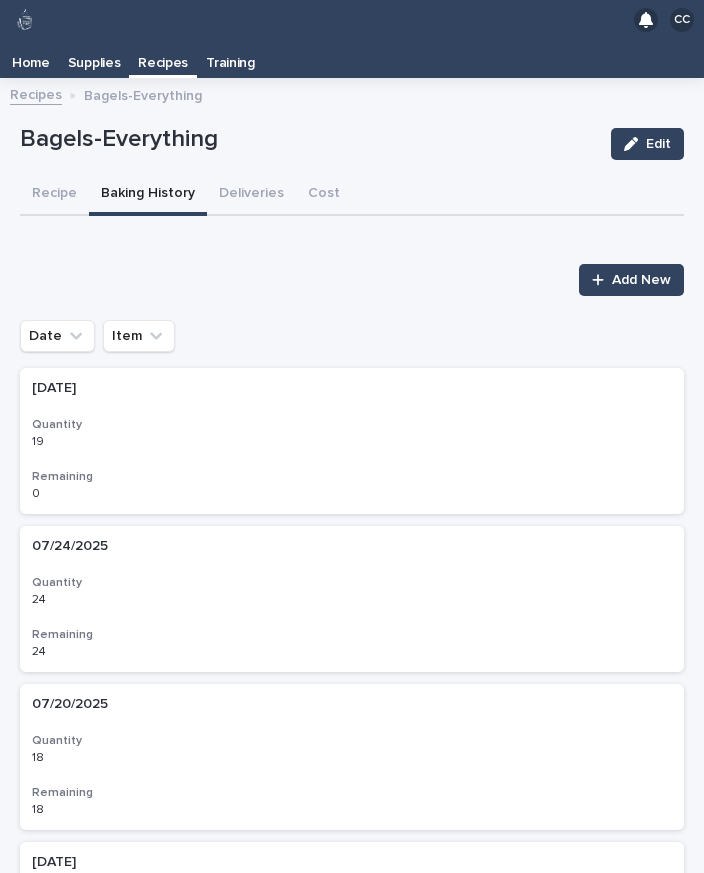 click on "Add New" at bounding box center (641, 280) 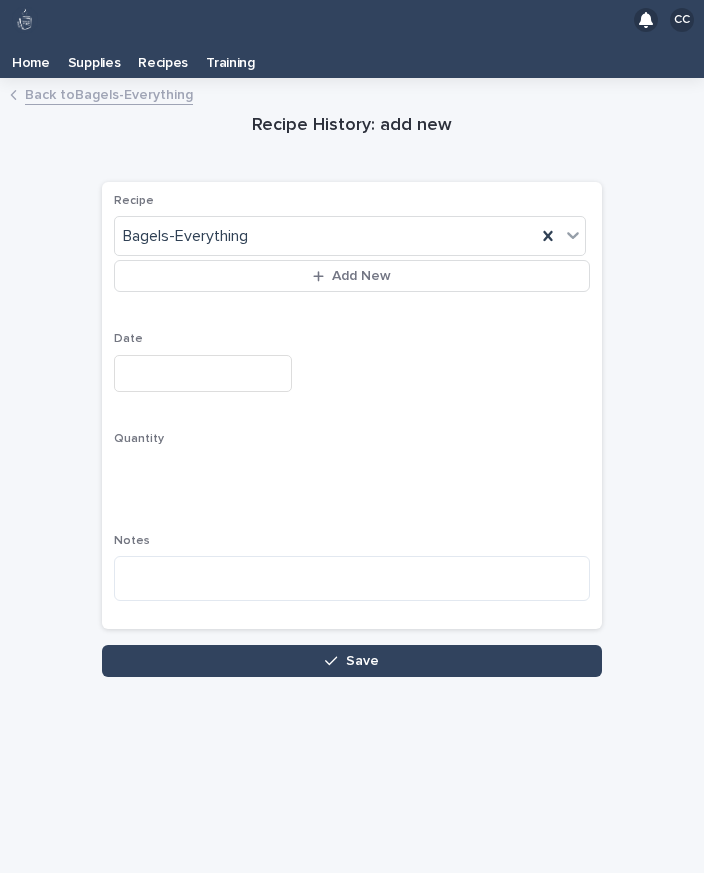 click at bounding box center (203, 373) 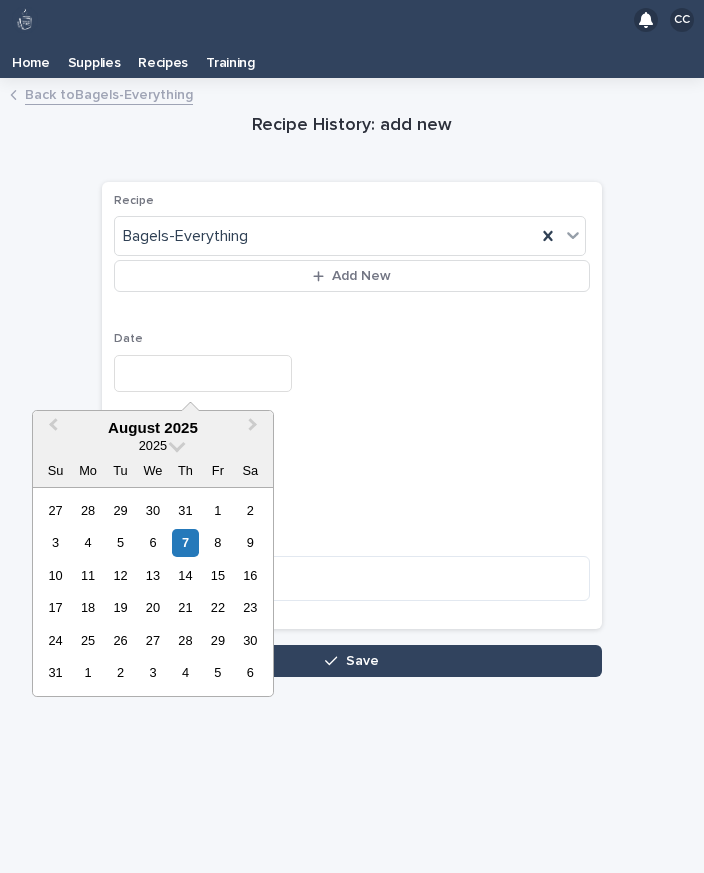 click on "7" at bounding box center [185, 542] 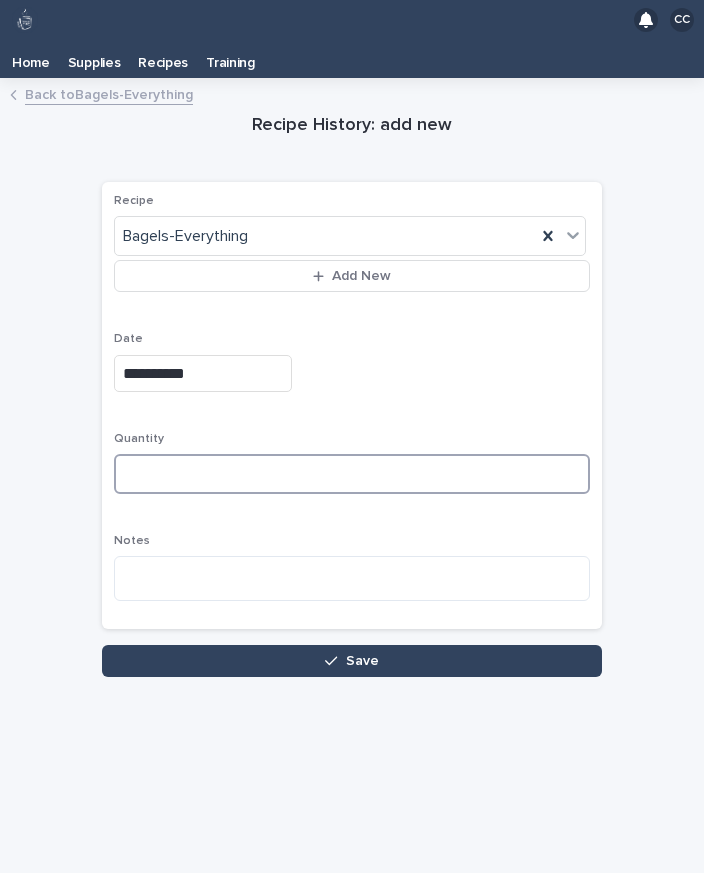 click at bounding box center (352, 474) 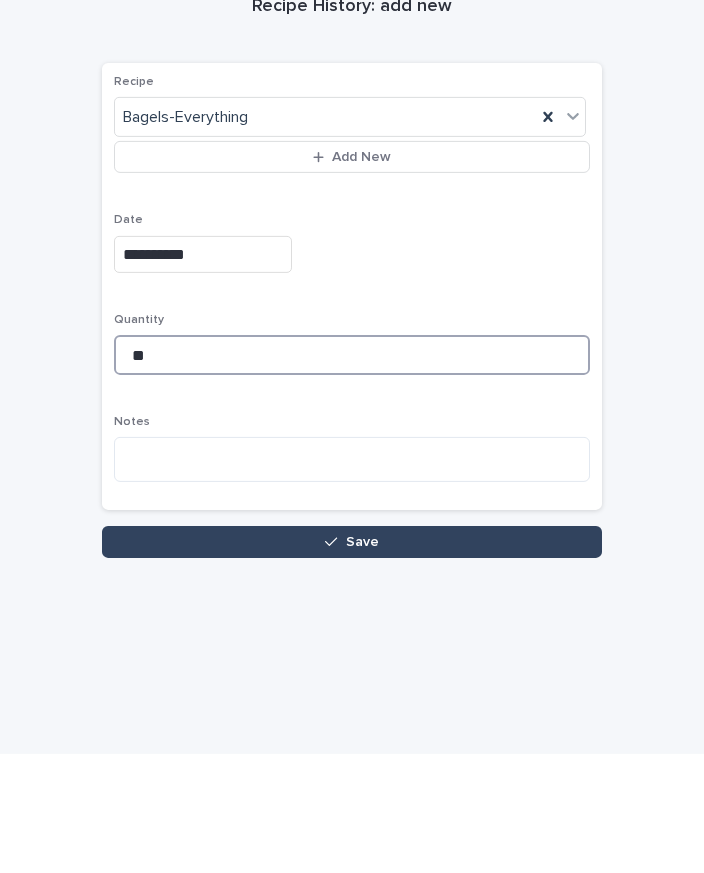 type on "**" 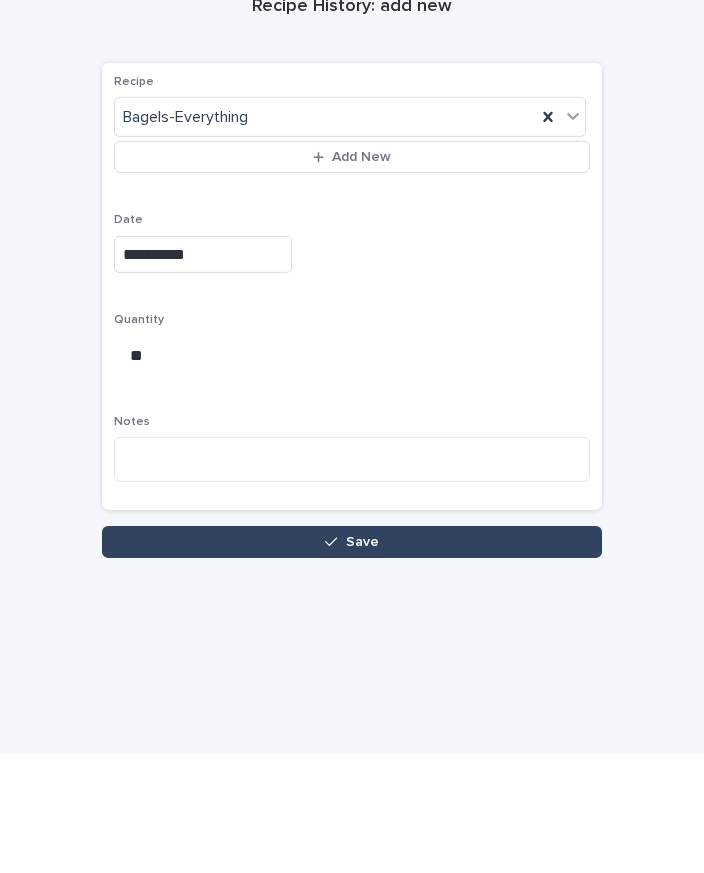 click on "Save" at bounding box center [362, 661] 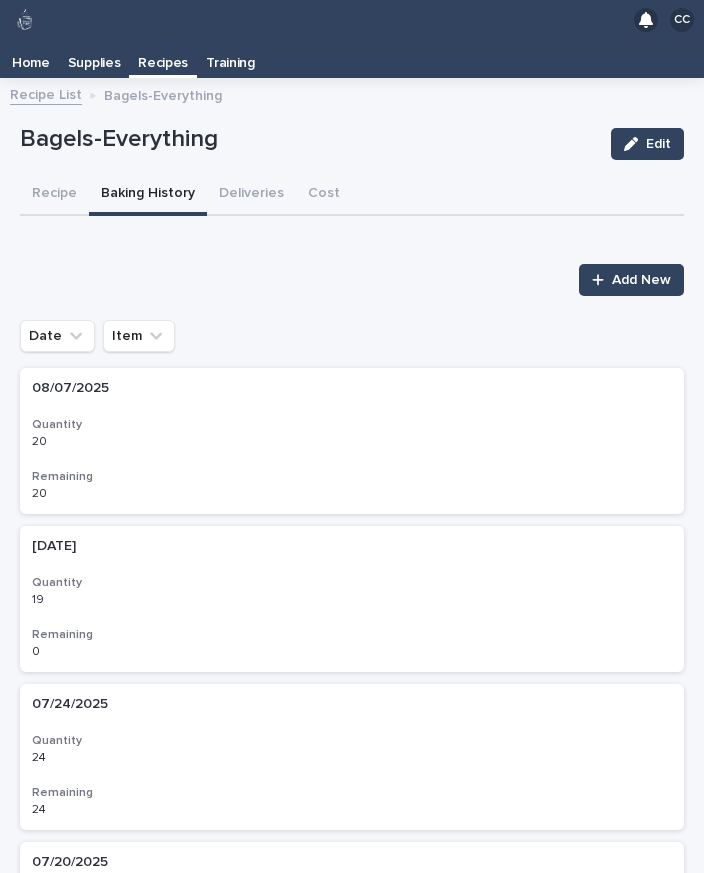 click on "Recipes" at bounding box center [163, 56] 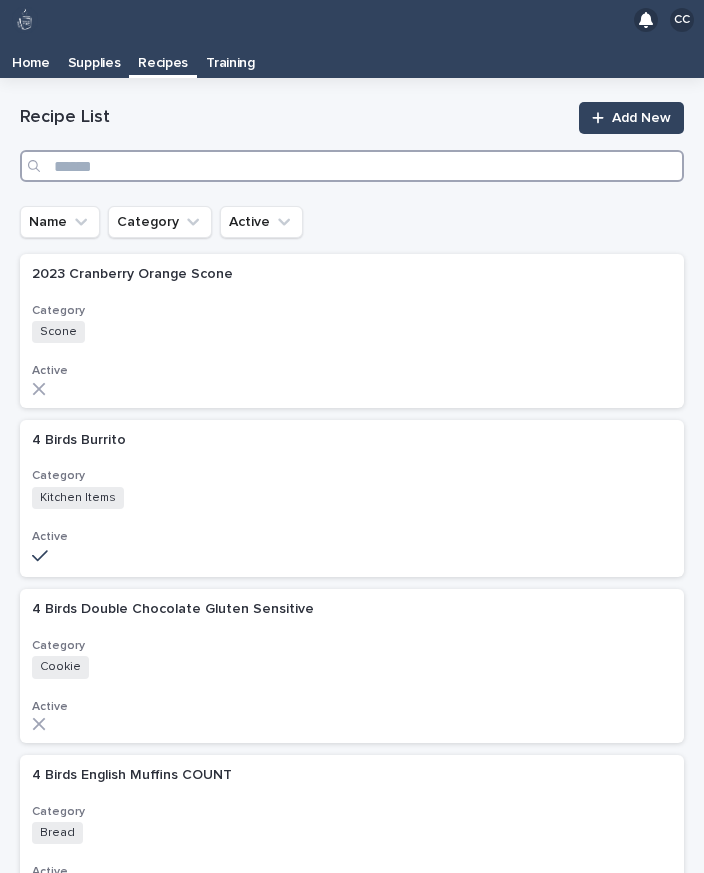 click at bounding box center (352, 166) 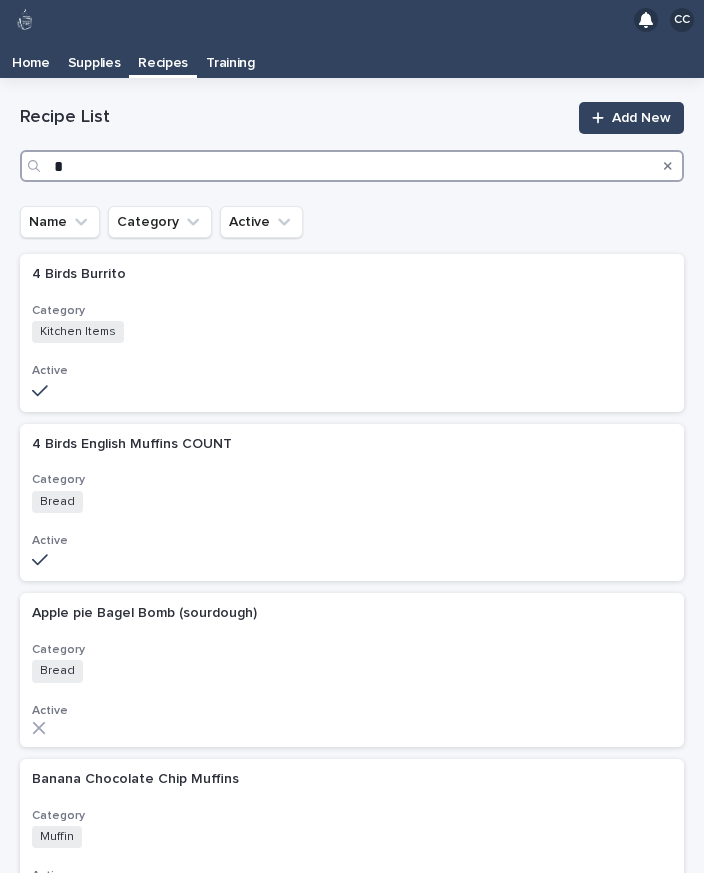 type on "**" 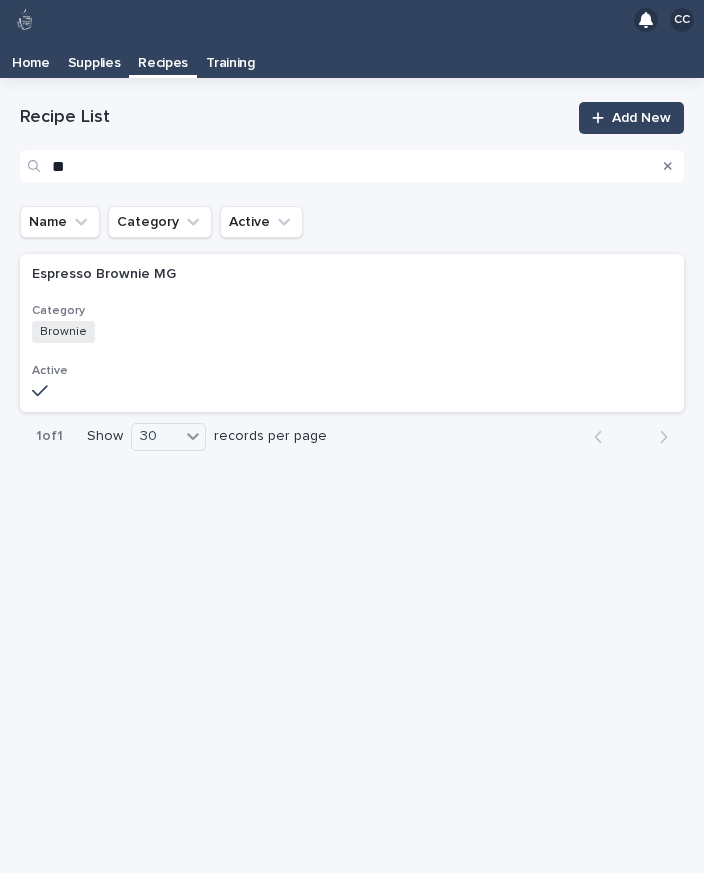 click on "Espresso Brownie MG Espresso Brownie MG   Category Brownie + 0 Active" at bounding box center [352, 333] 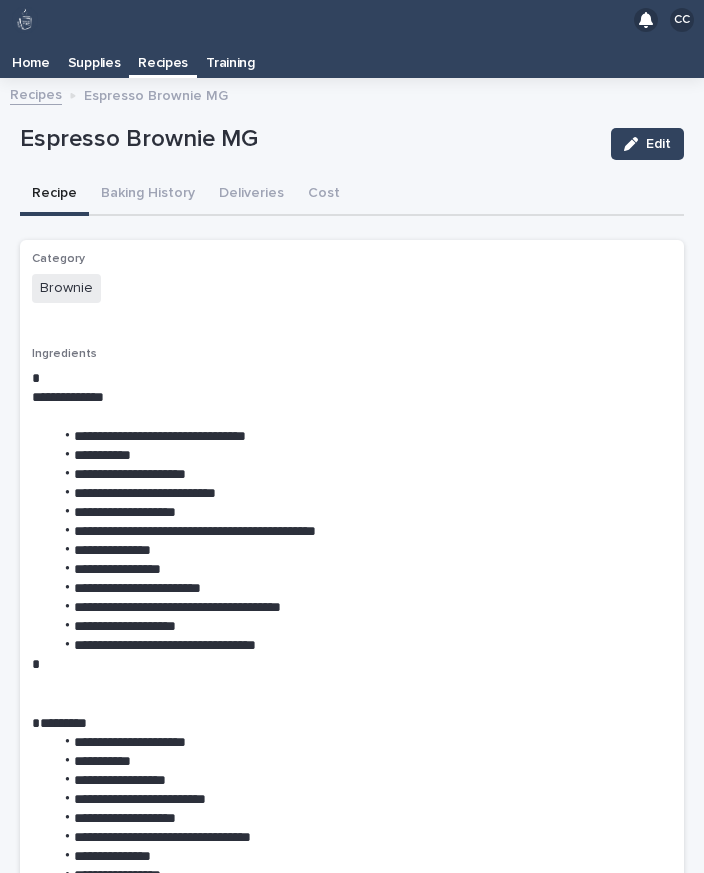 scroll, scrollTop: 0, scrollLeft: 0, axis: both 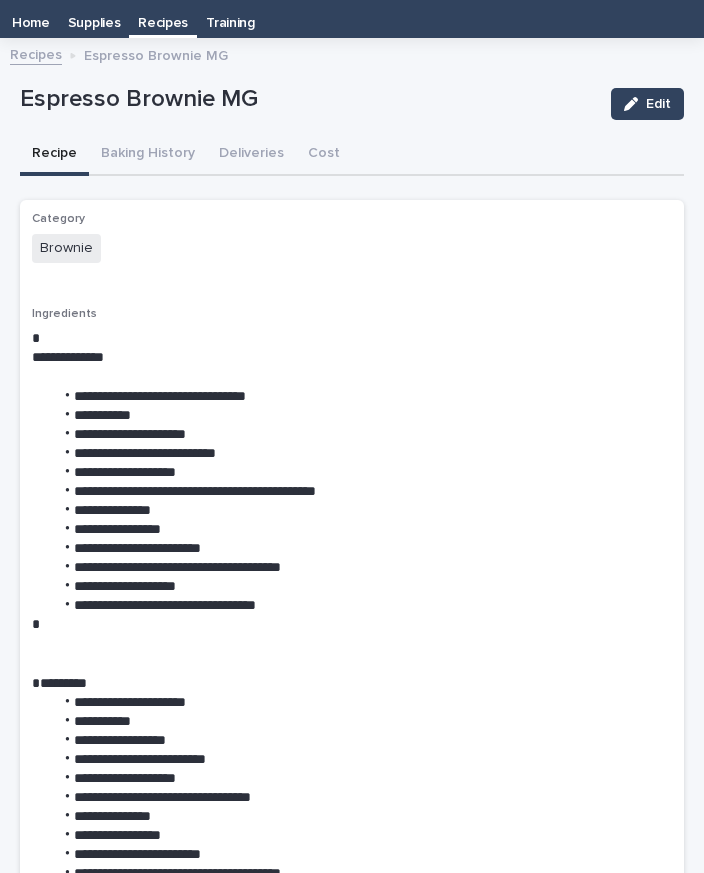 click on "Baking History" at bounding box center (148, 155) 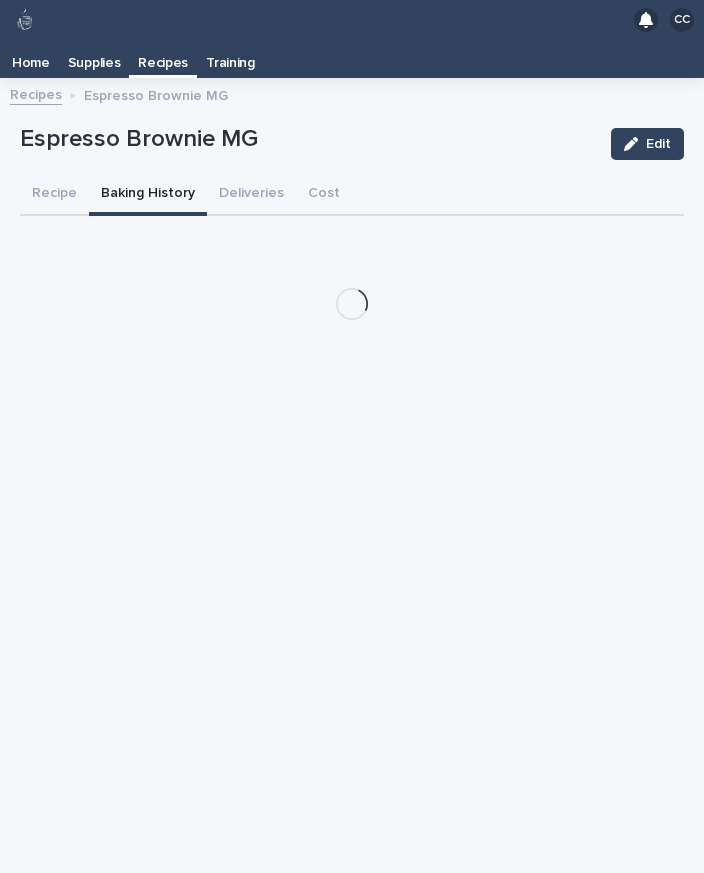 scroll, scrollTop: 0, scrollLeft: 0, axis: both 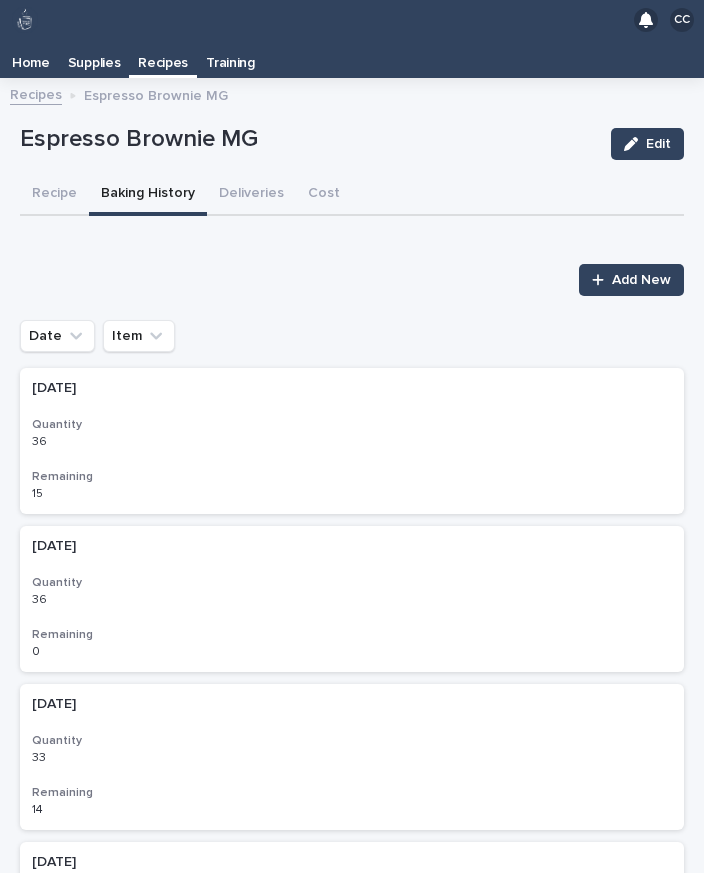 click on "Add New" at bounding box center (641, 280) 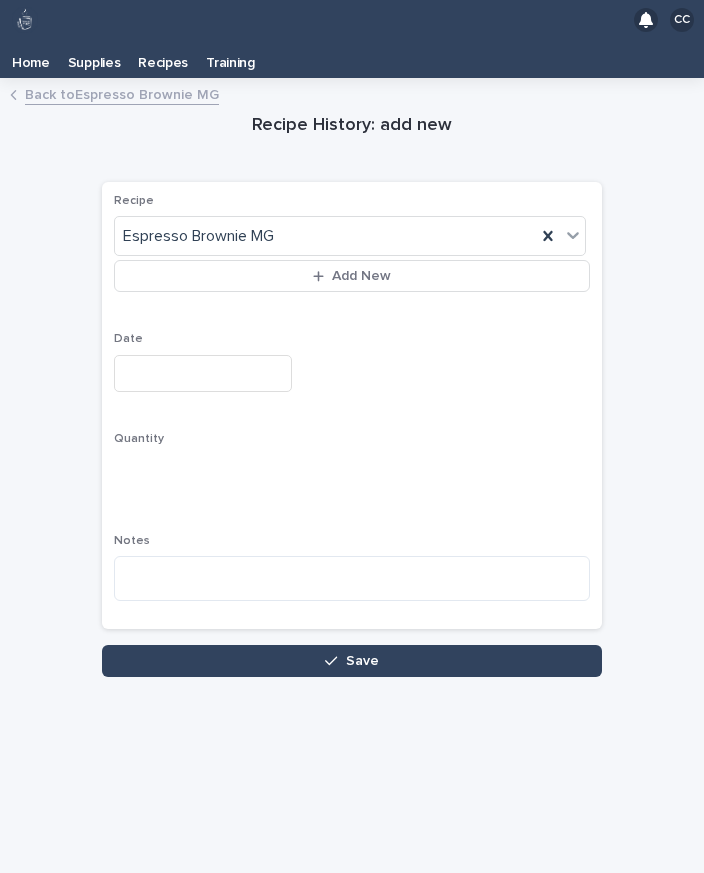 click at bounding box center [203, 373] 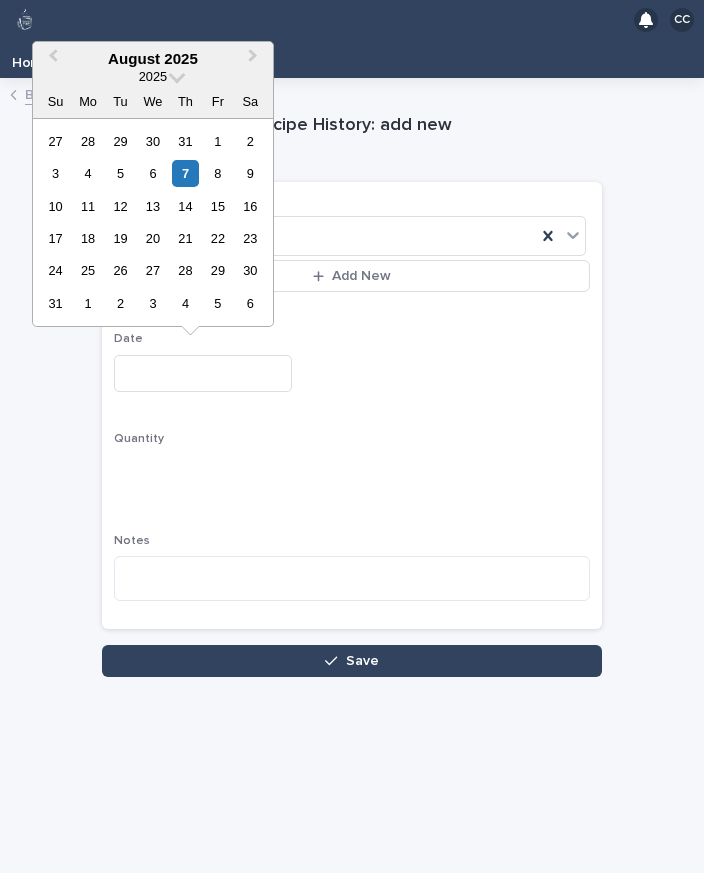 click on "7" at bounding box center [185, 173] 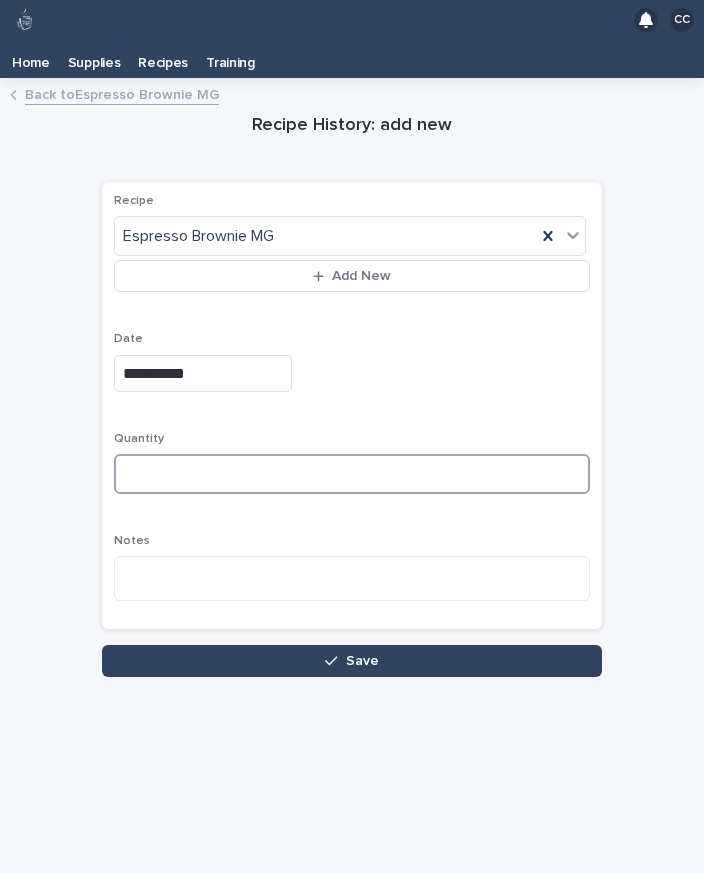 click at bounding box center [352, 474] 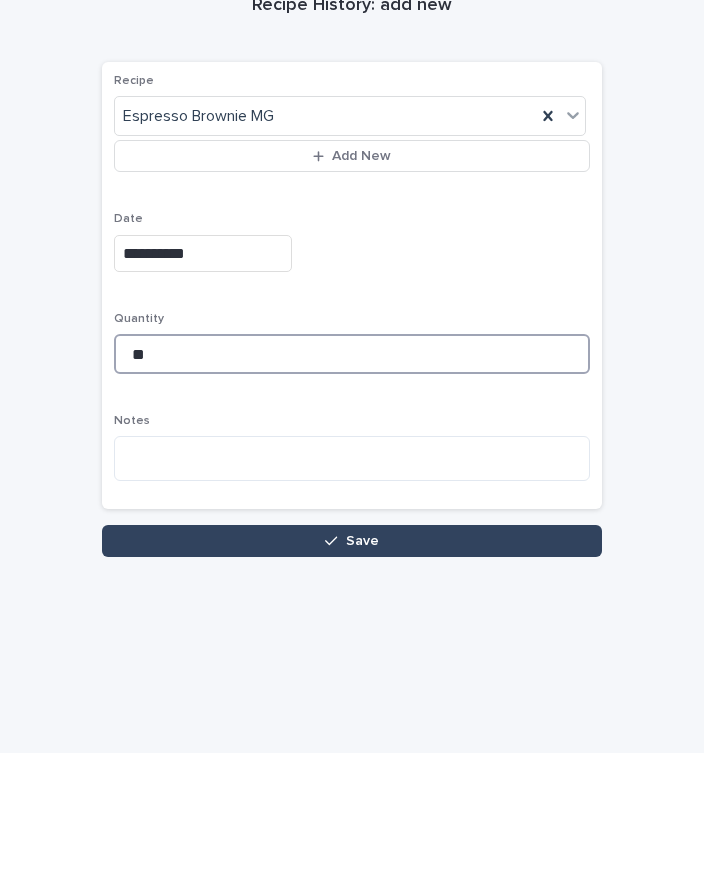 type on "**" 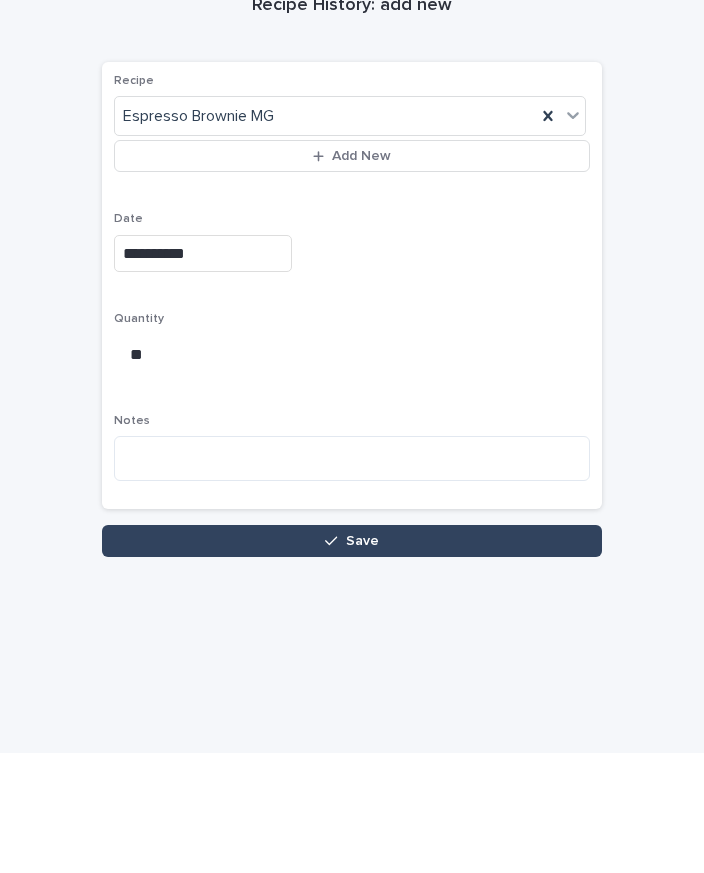 click on "Save" at bounding box center [352, 661] 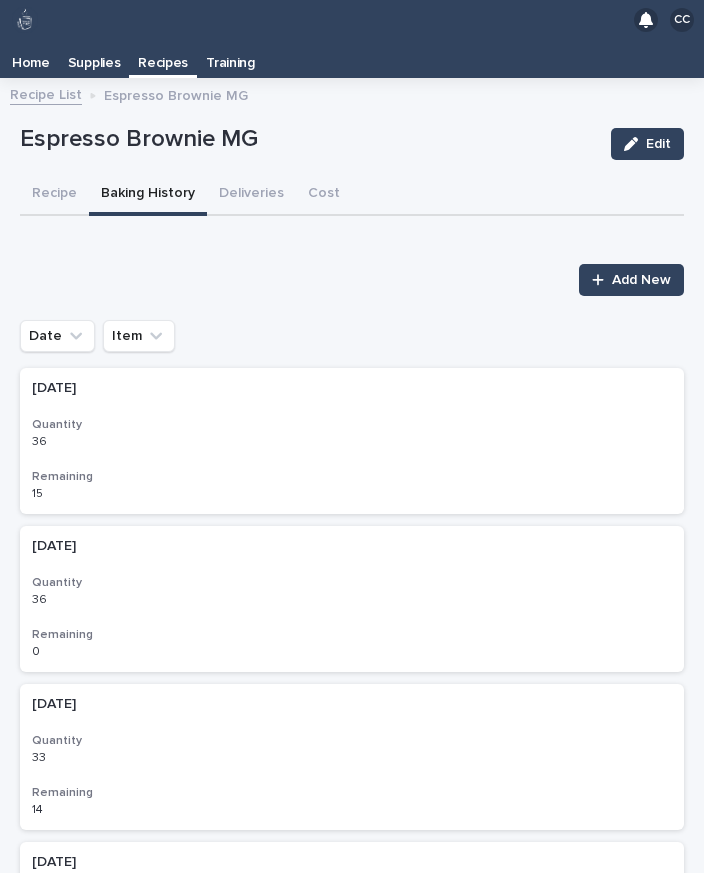 scroll, scrollTop: 32, scrollLeft: 0, axis: vertical 